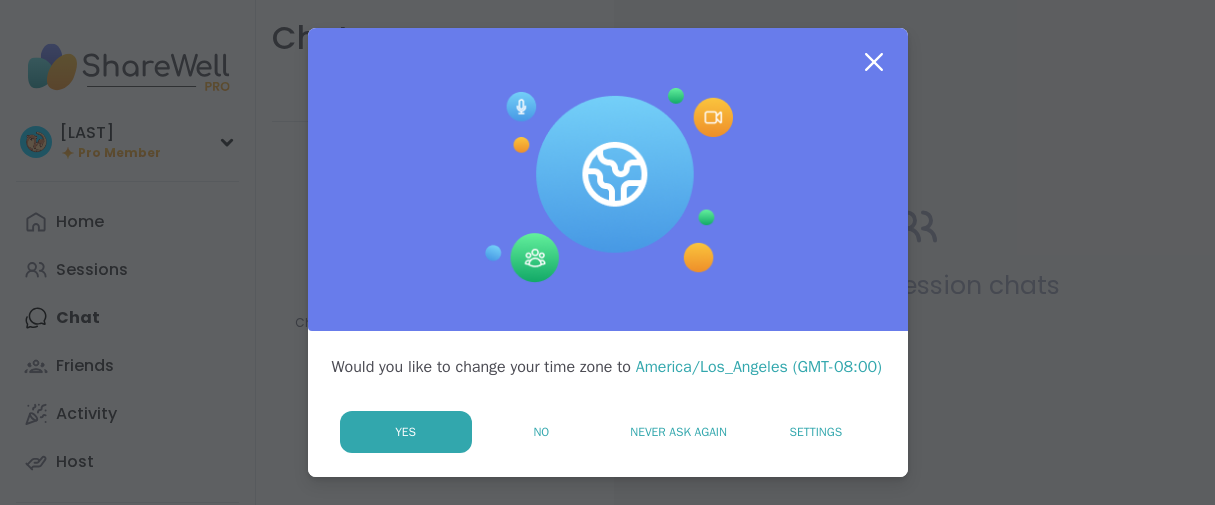 scroll, scrollTop: 0, scrollLeft: 0, axis: both 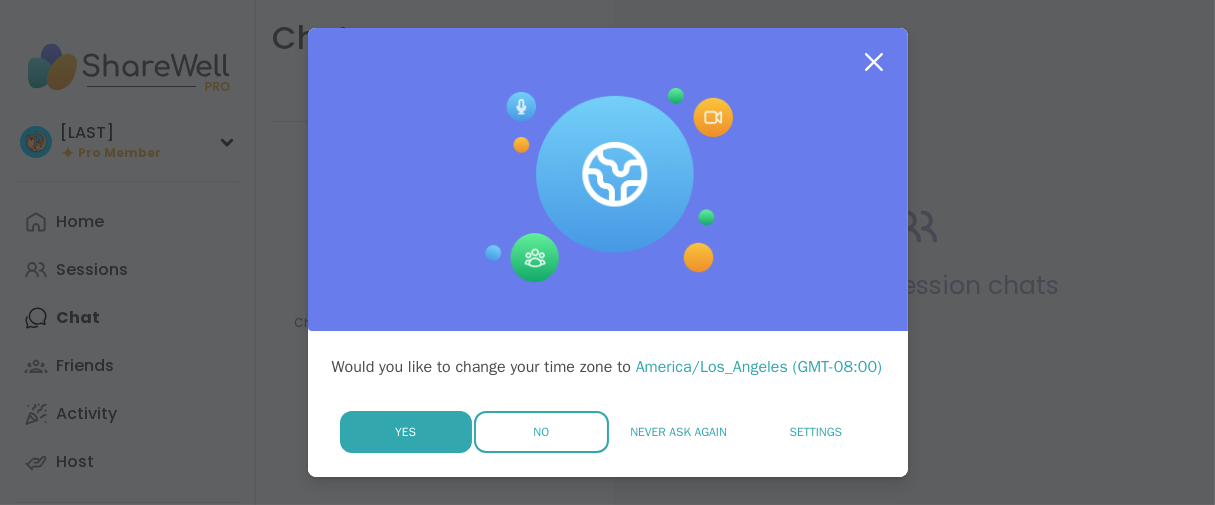 click on "No" at bounding box center (541, 432) 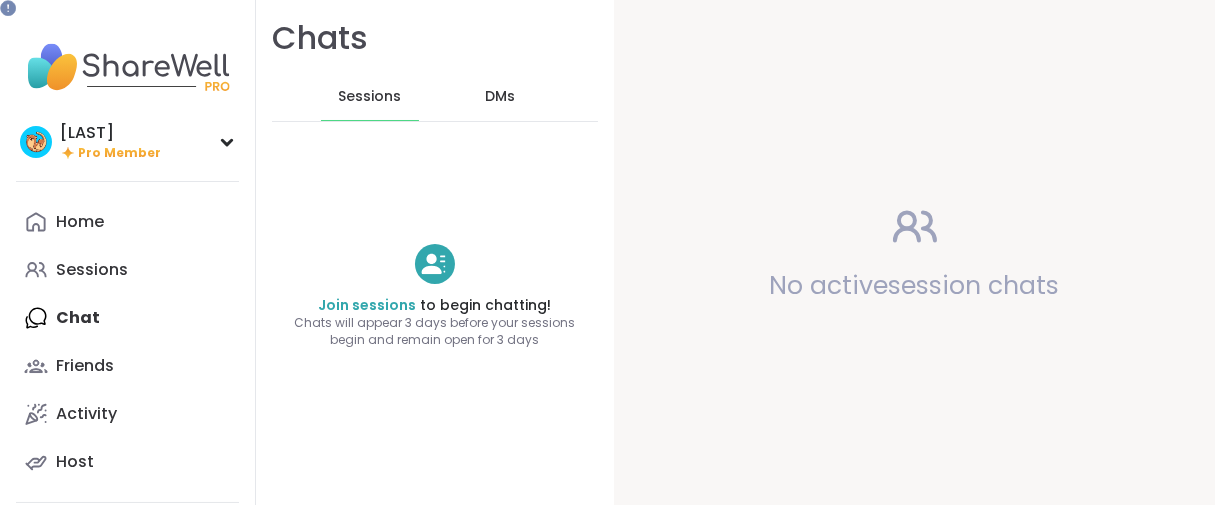 scroll, scrollTop: 0, scrollLeft: 0, axis: both 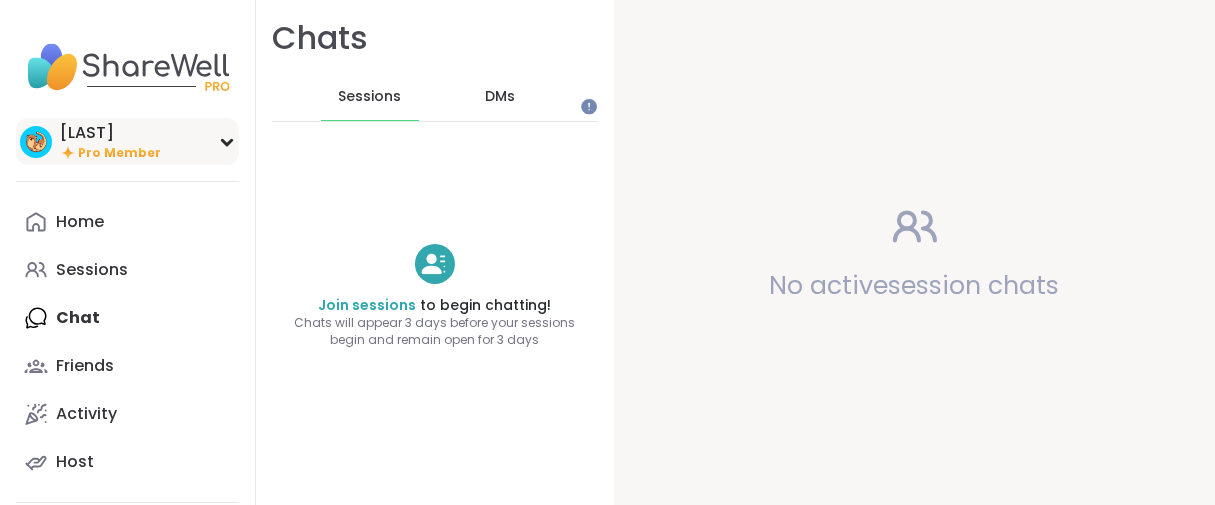 click on "Pro Member" at bounding box center (119, 153) 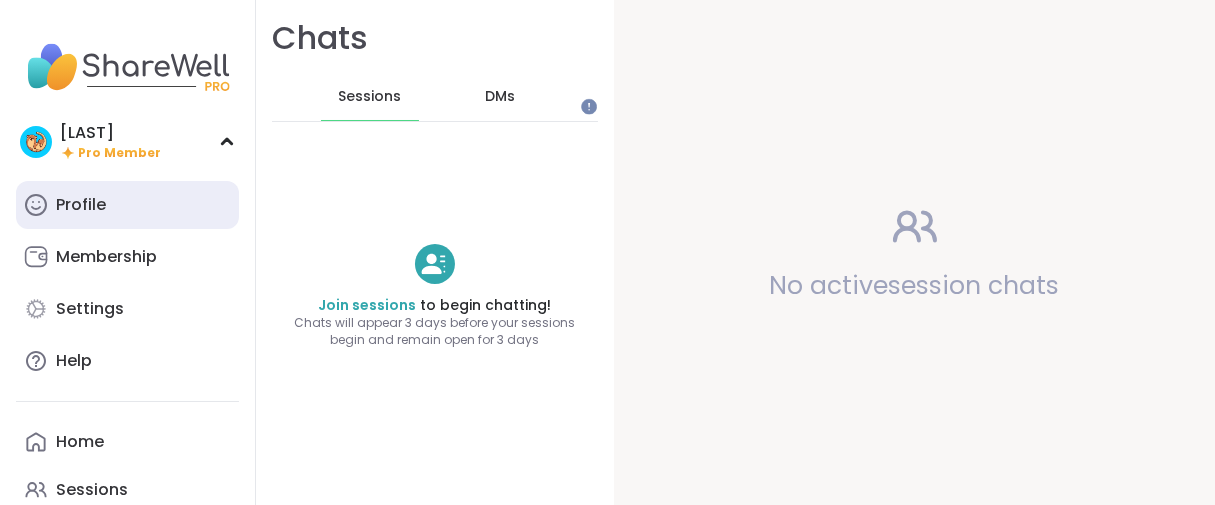 click on "Profile" at bounding box center (81, 205) 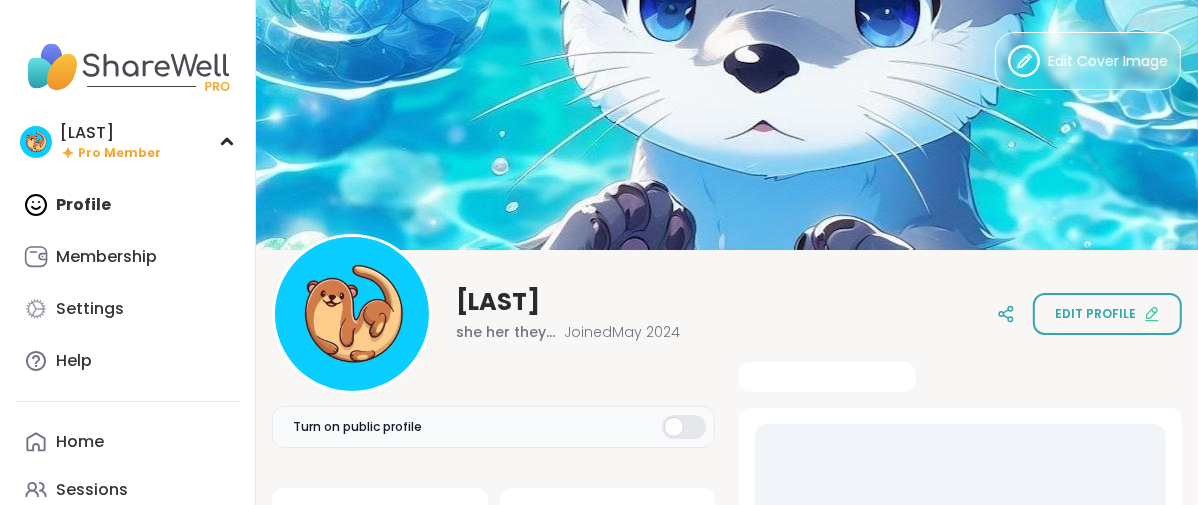 scroll, scrollTop: 0, scrollLeft: 0, axis: both 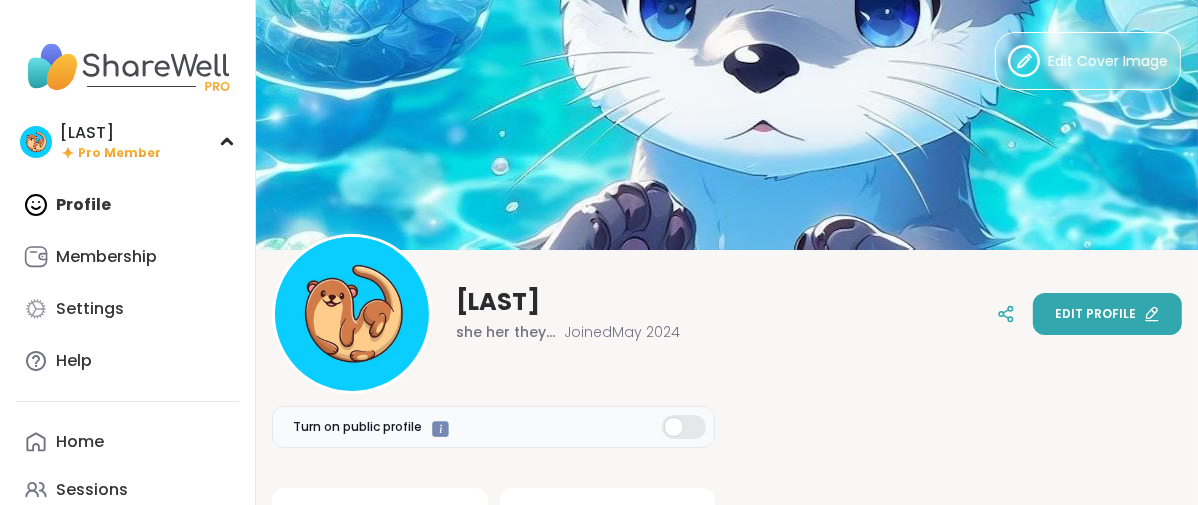 click on "Edit profile" at bounding box center [1107, 314] 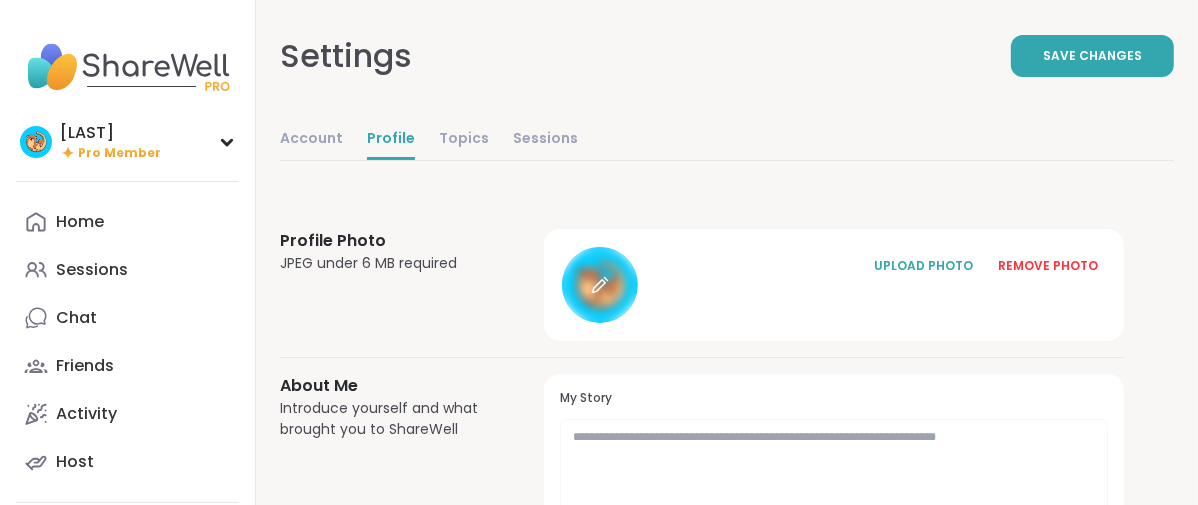click 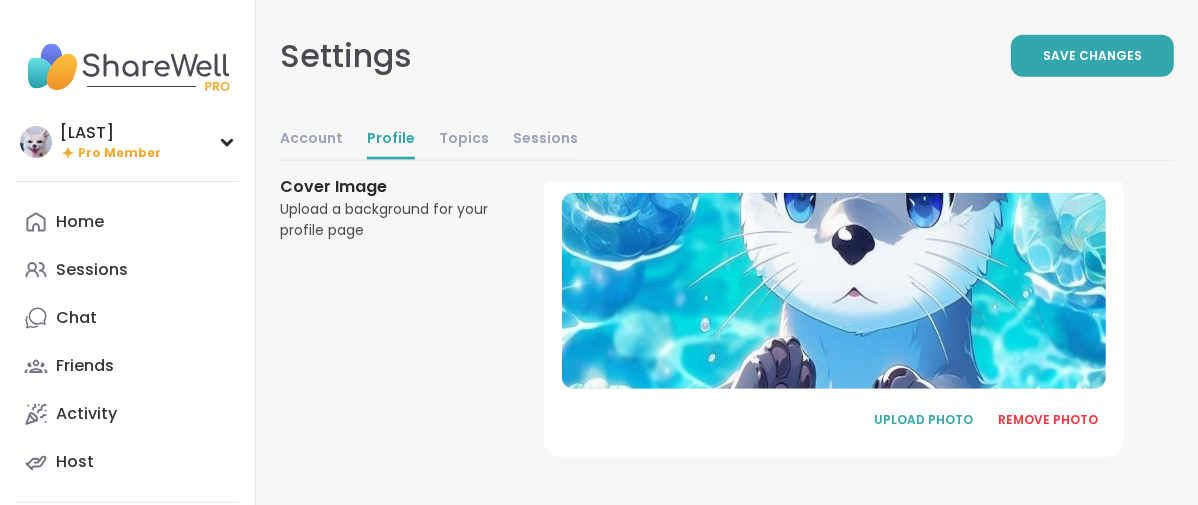 scroll, scrollTop: 1589, scrollLeft: 0, axis: vertical 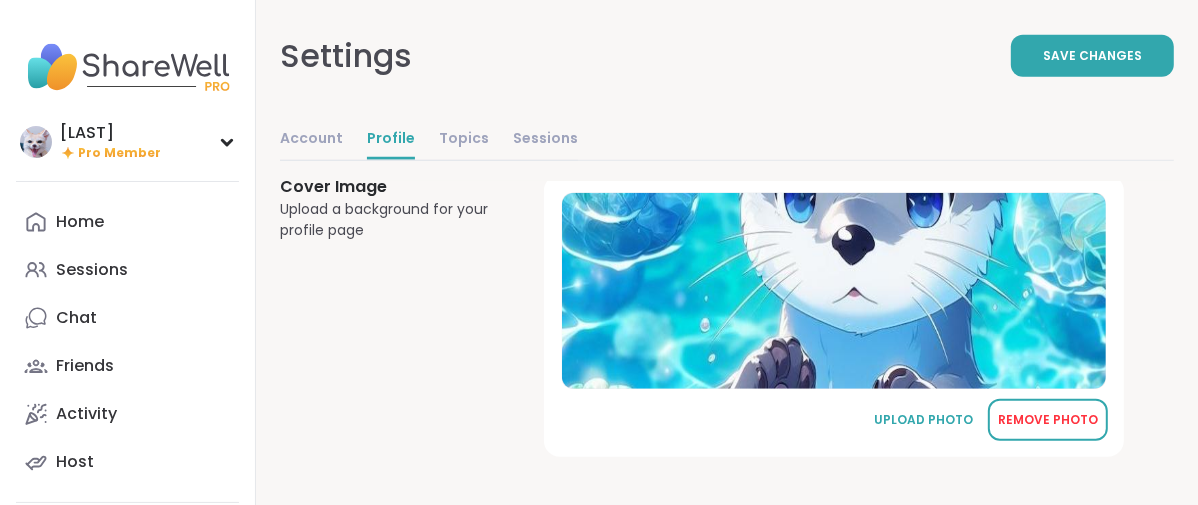click on "REMOVE PHOTO" at bounding box center (1048, 420) 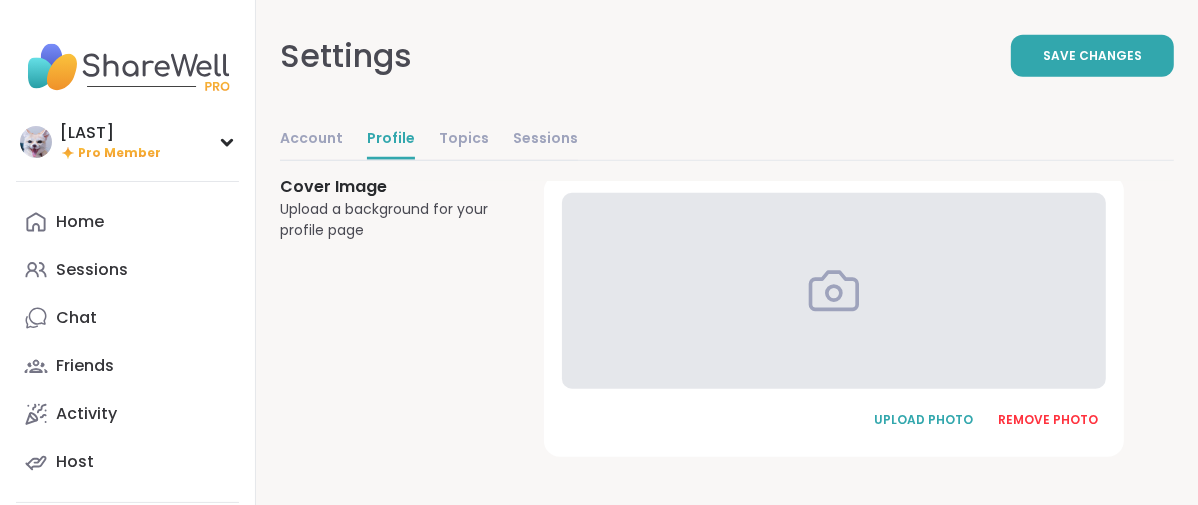 scroll, scrollTop: 1582, scrollLeft: 0, axis: vertical 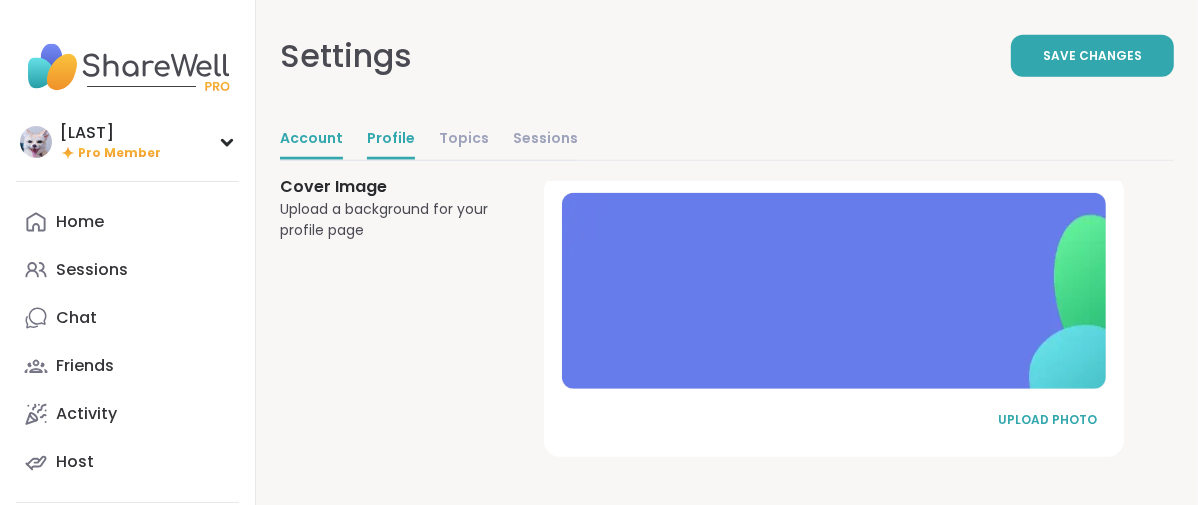 click on "Account" at bounding box center [311, 140] 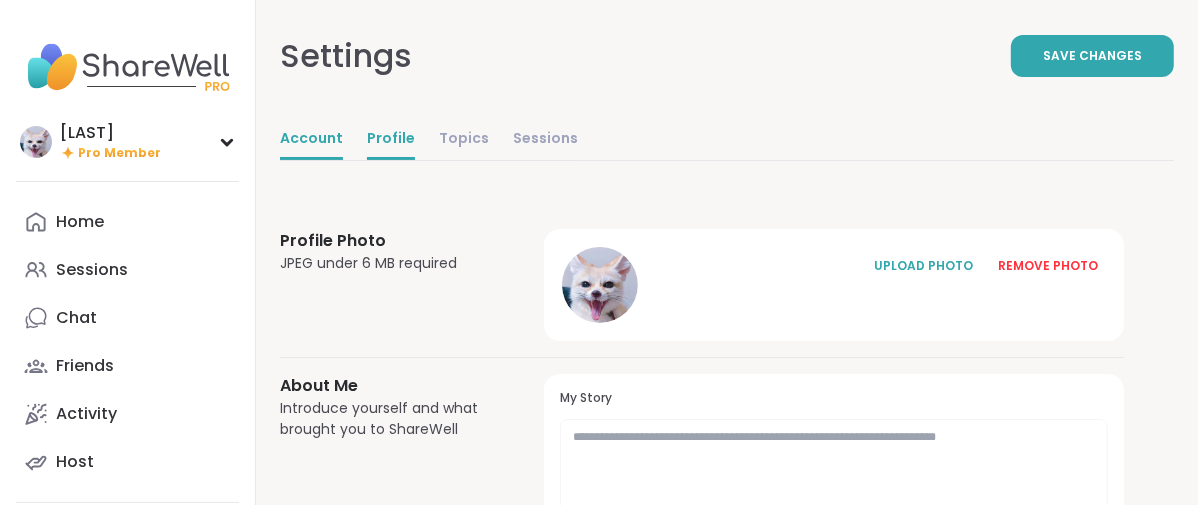 select on "**" 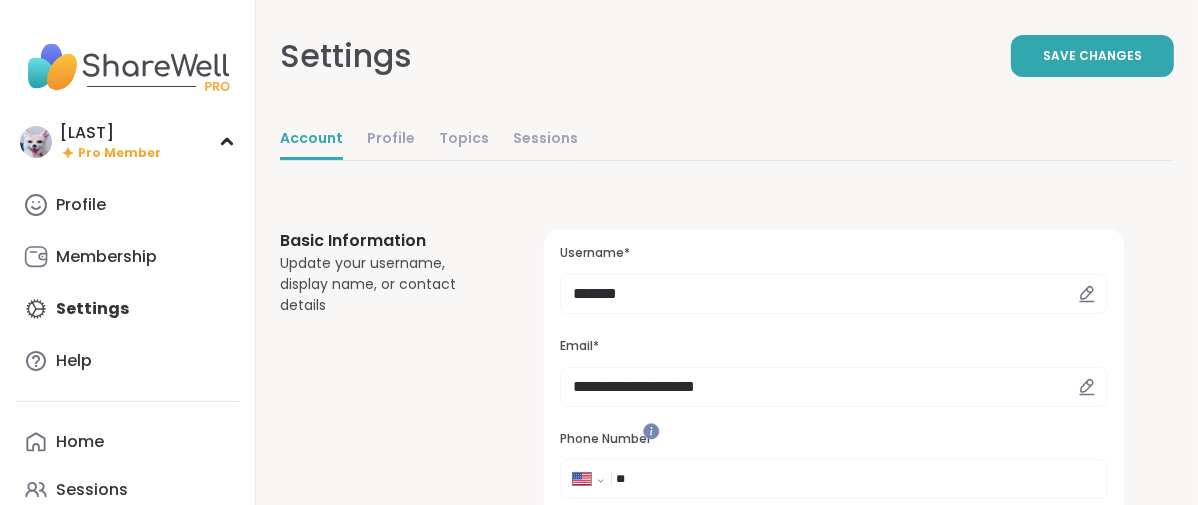 scroll, scrollTop: 0, scrollLeft: 0, axis: both 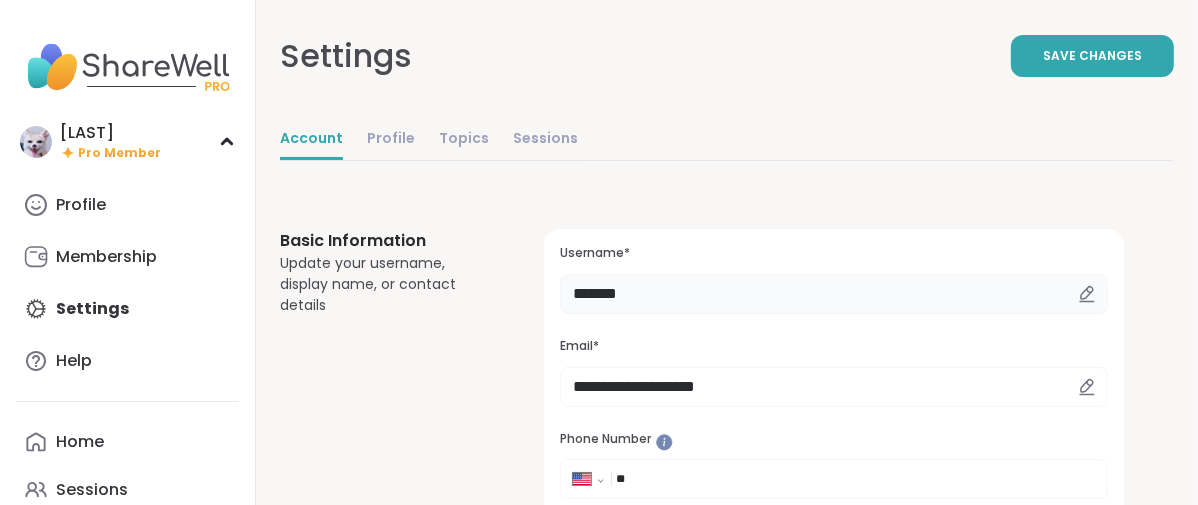 click on "*******" at bounding box center (834, 294) 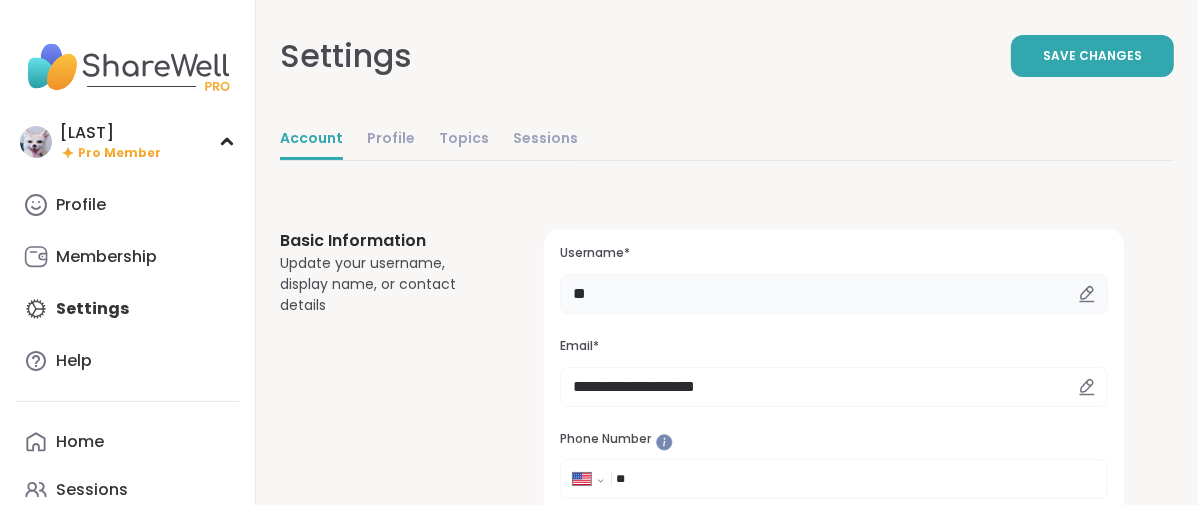 type on "*" 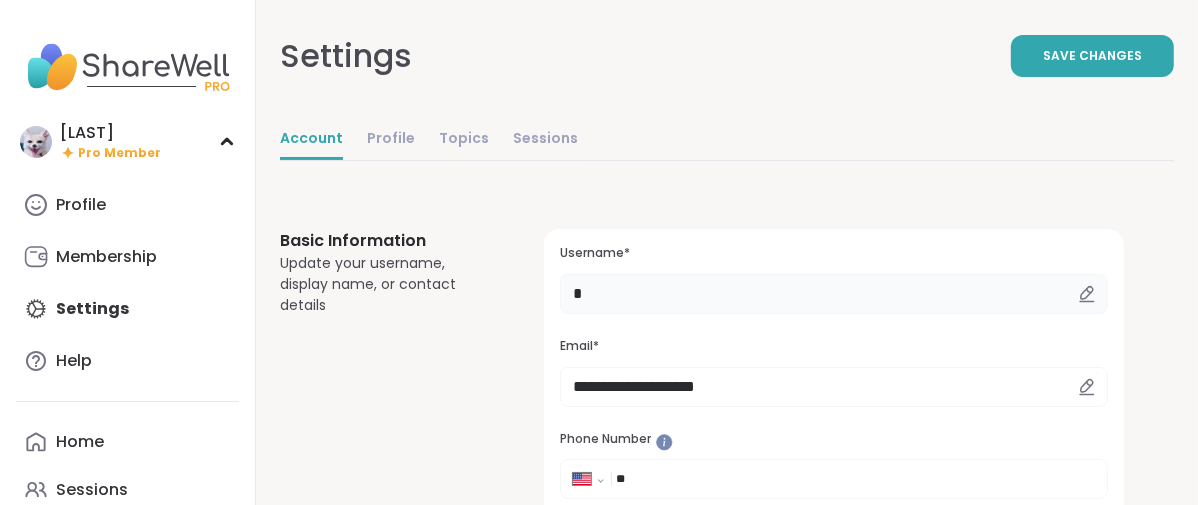 type on "******" 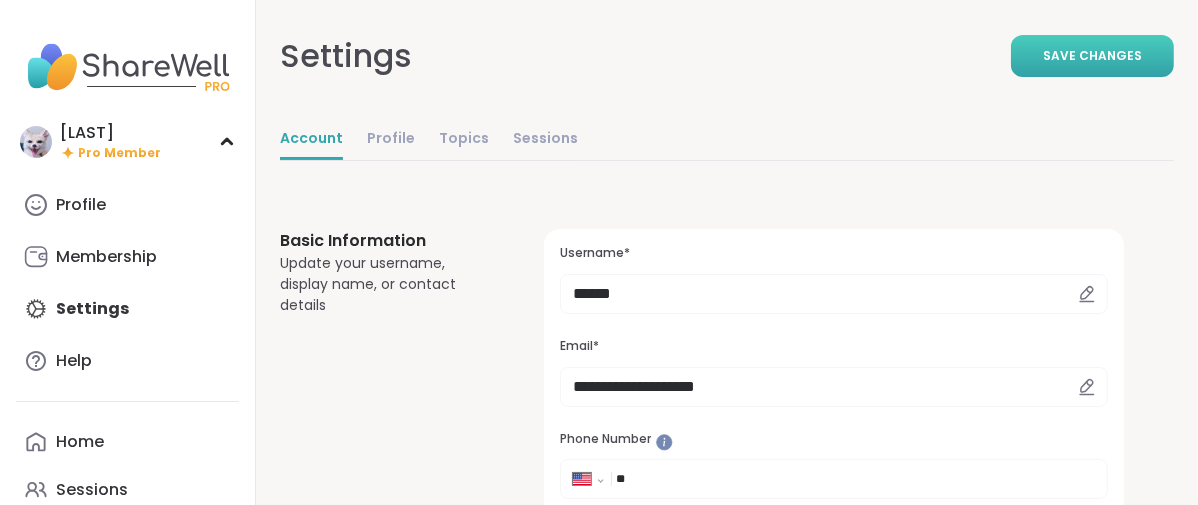 click on "Save Changes" at bounding box center (1092, 56) 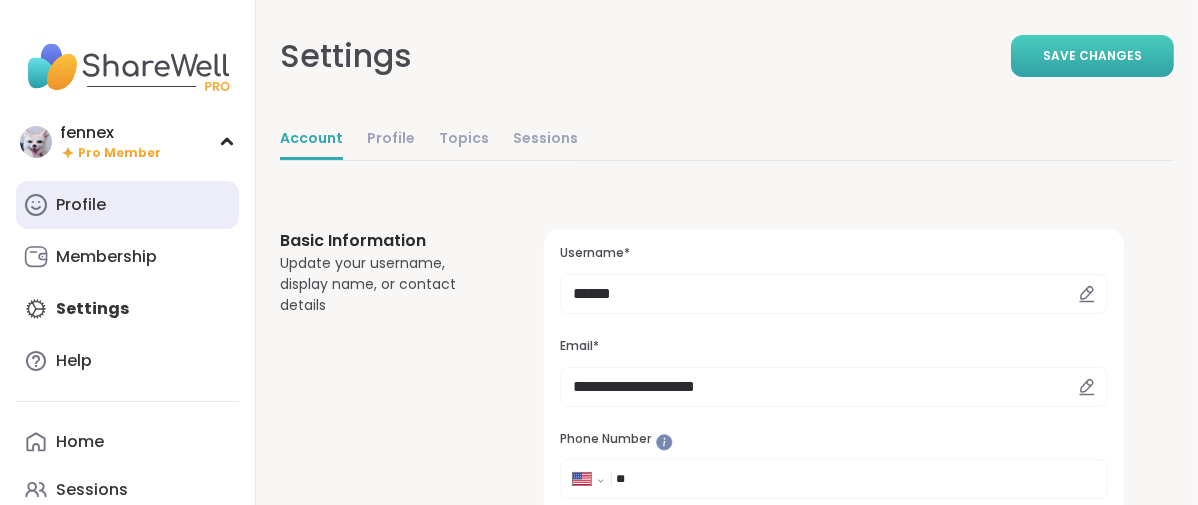 click on "Profile" at bounding box center (81, 205) 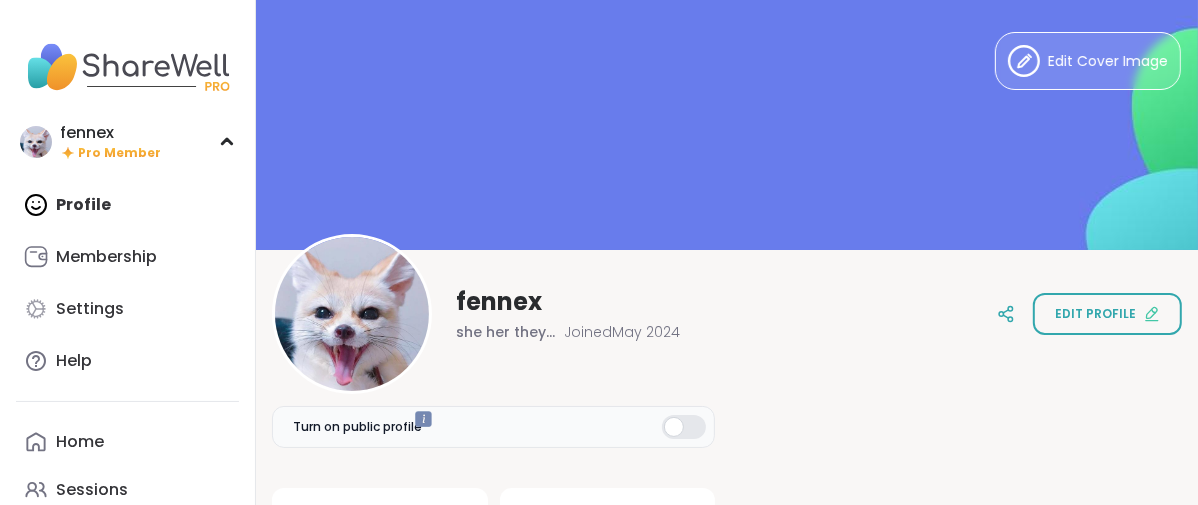 scroll, scrollTop: 0, scrollLeft: 0, axis: both 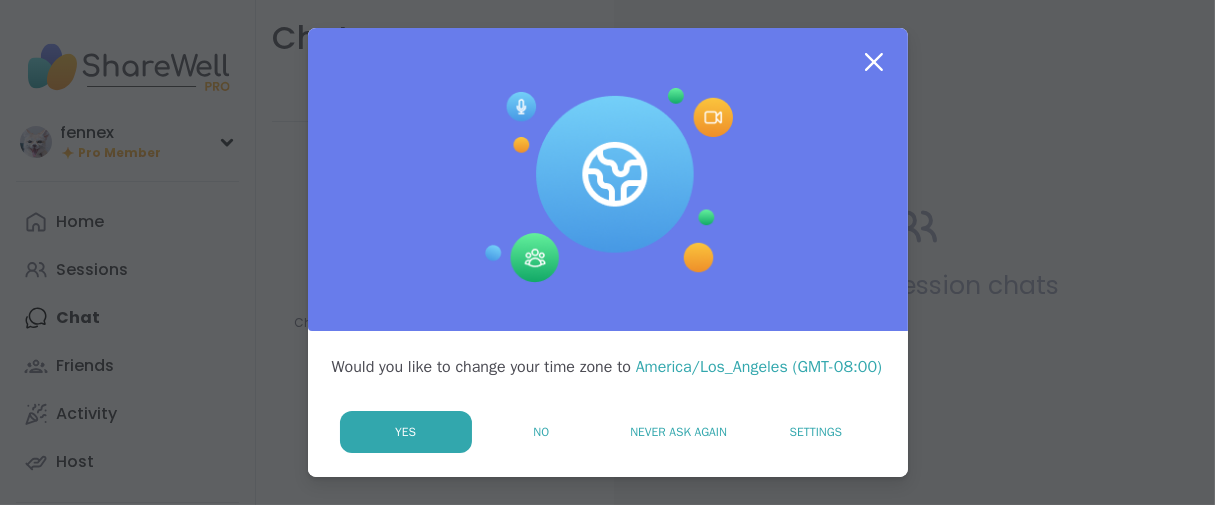 click on "No" at bounding box center [541, 432] 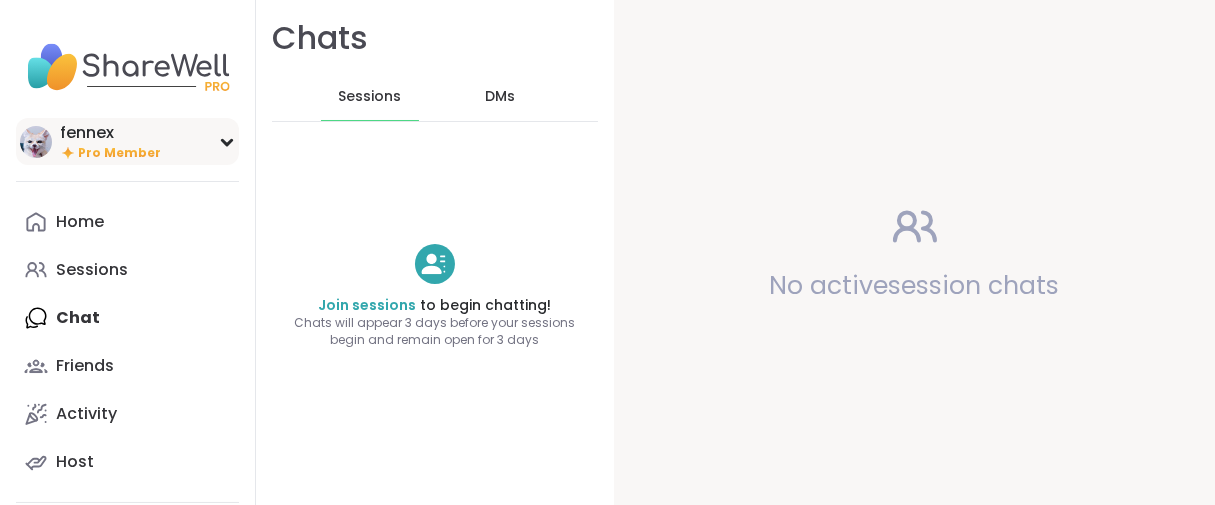 scroll, scrollTop: 0, scrollLeft: 0, axis: both 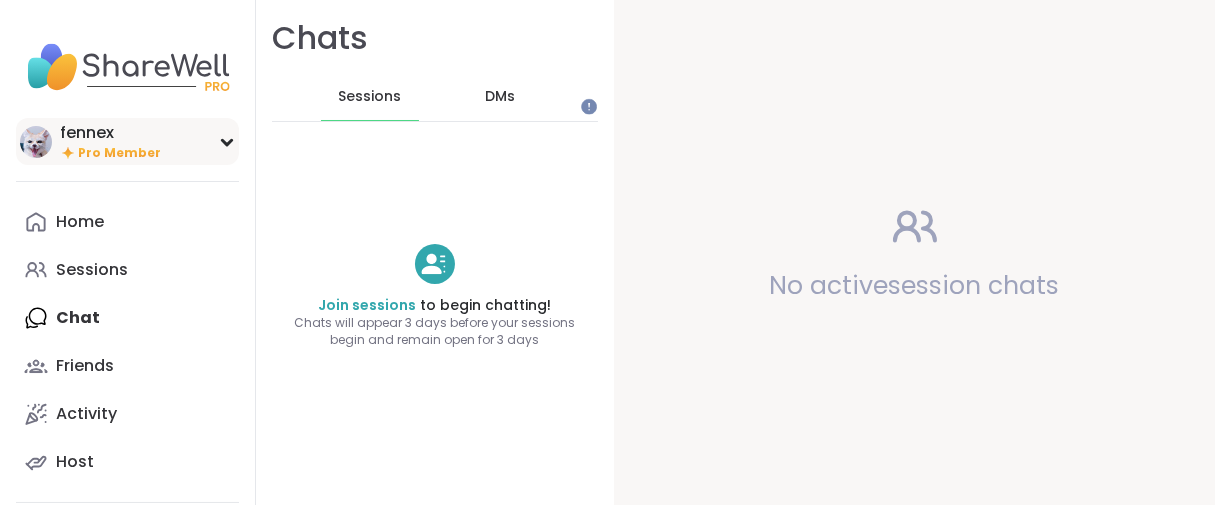 click 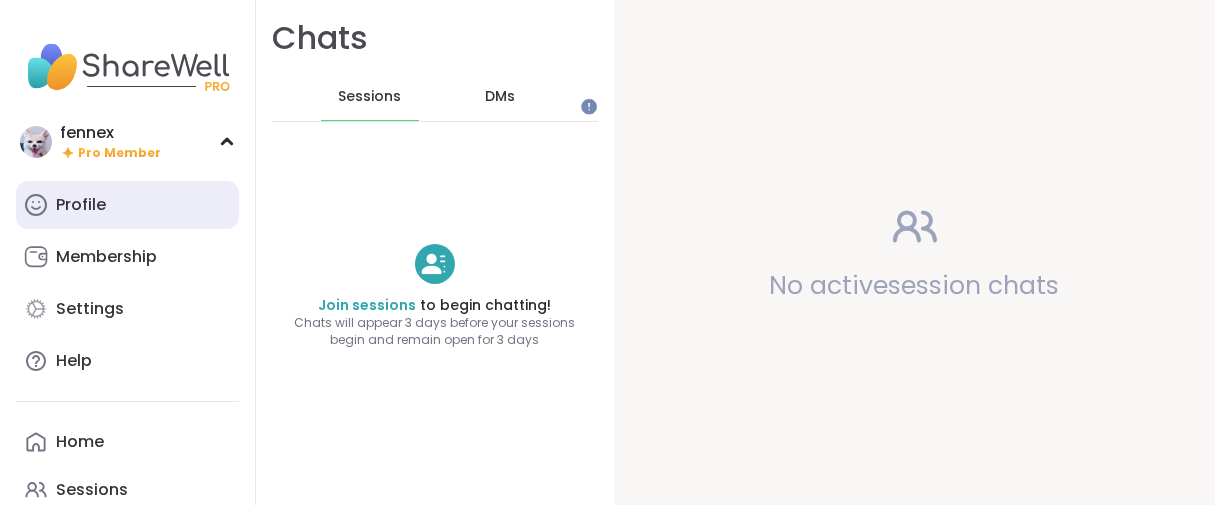 click on "Profile" at bounding box center [127, 205] 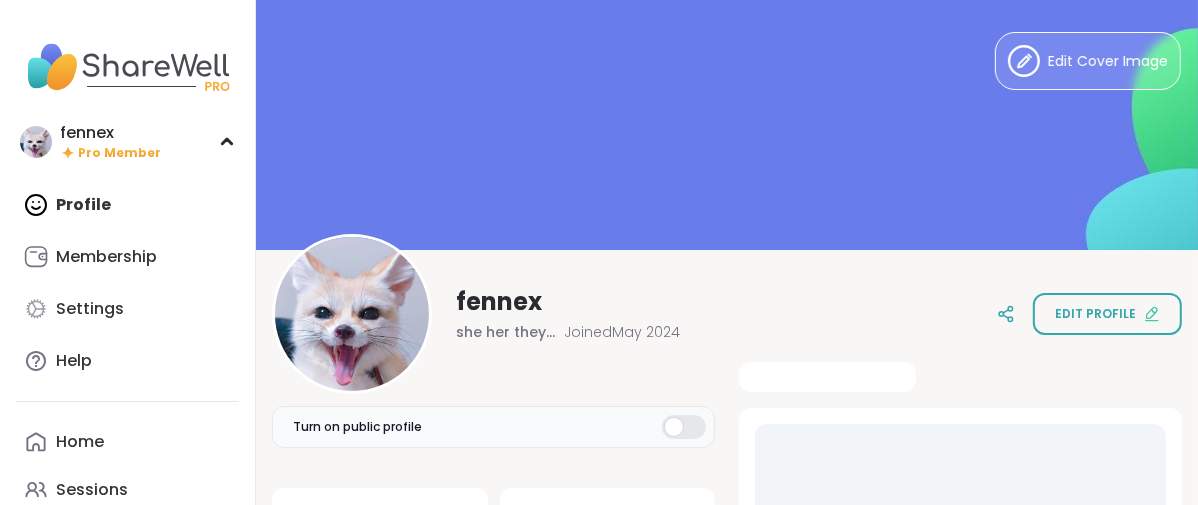 scroll, scrollTop: 0, scrollLeft: 0, axis: both 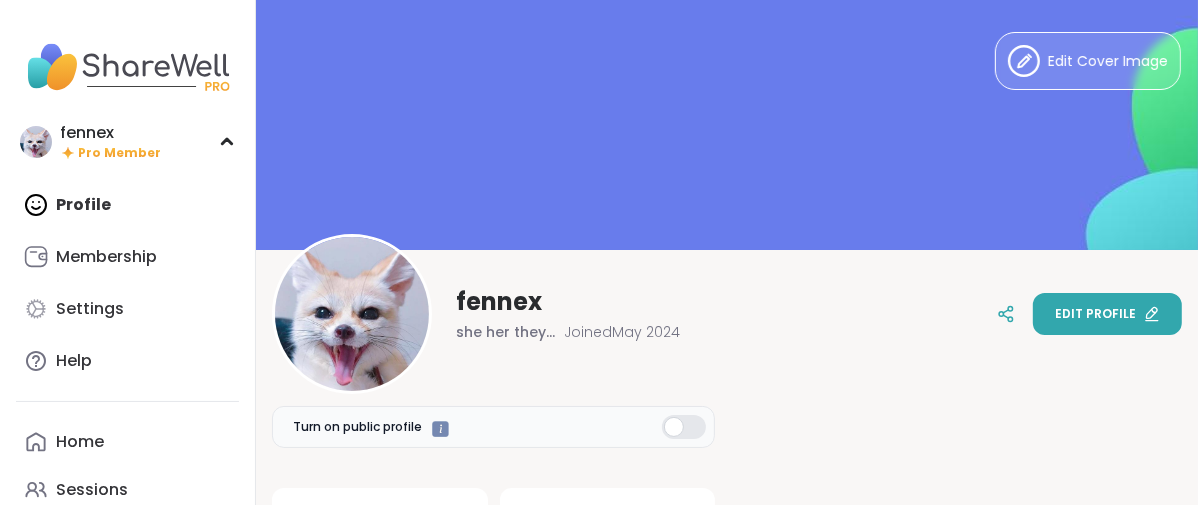 click on "Edit profile" at bounding box center (1107, 314) 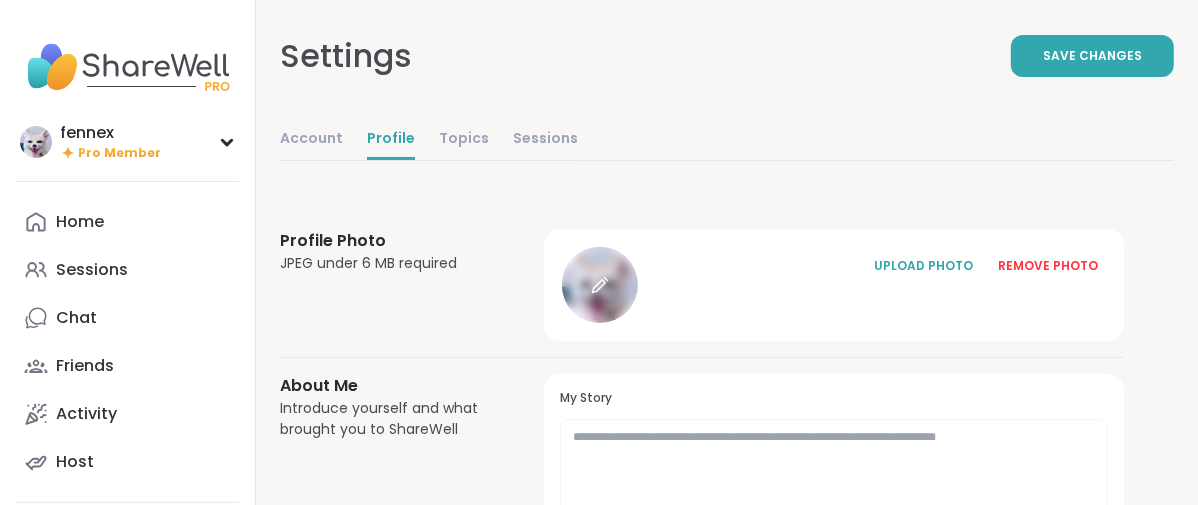click at bounding box center (600, 285) 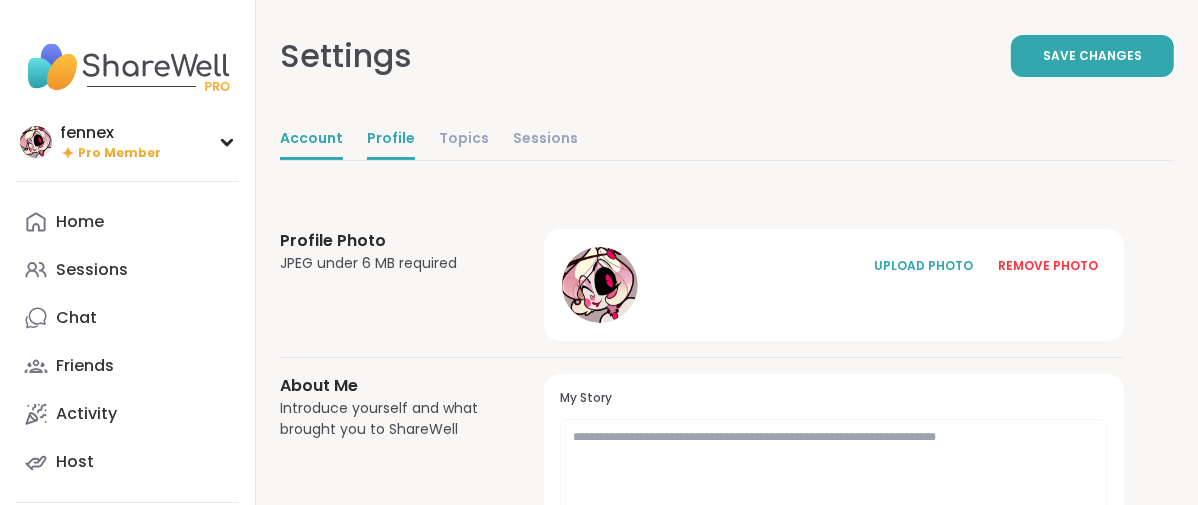 click on "Account" at bounding box center [311, 140] 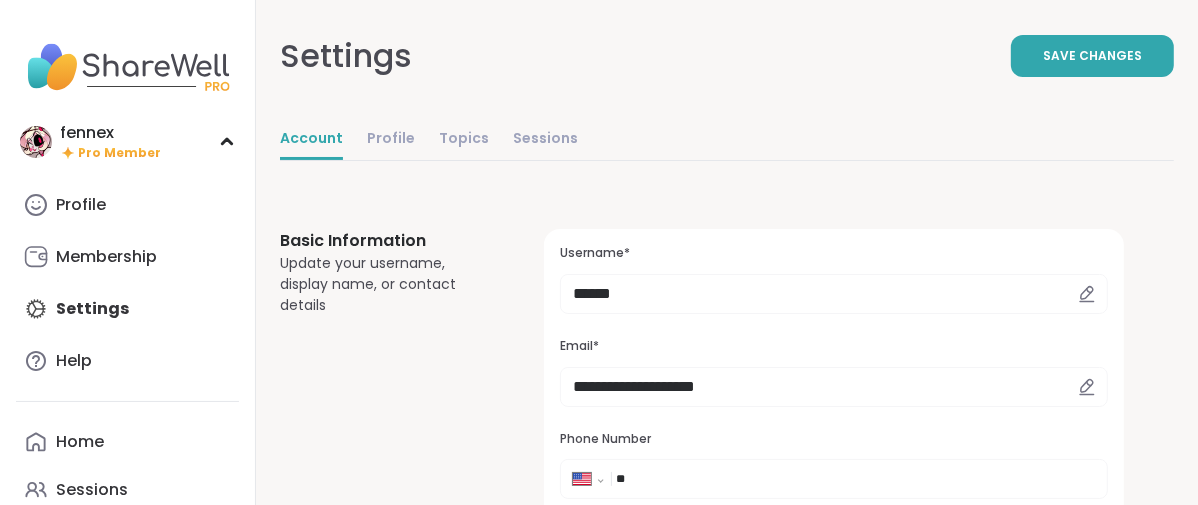 scroll, scrollTop: 0, scrollLeft: 0, axis: both 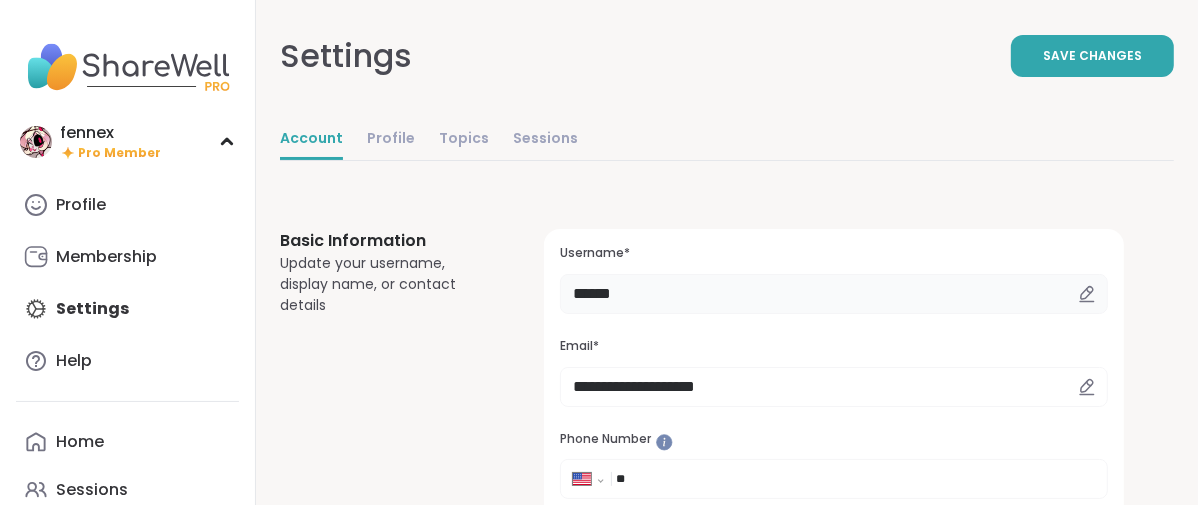 click on "******" at bounding box center [834, 294] 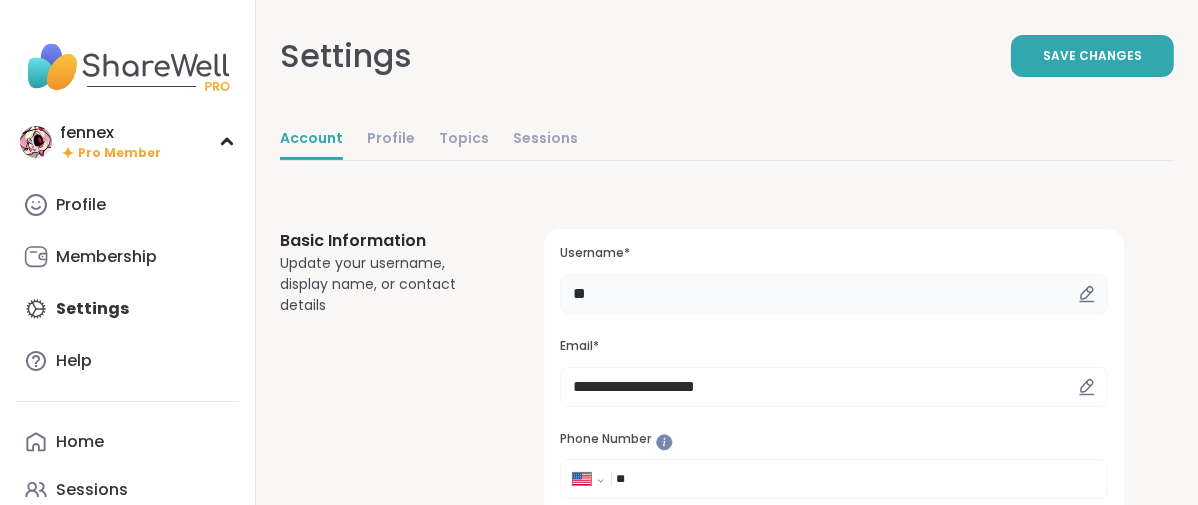type on "*" 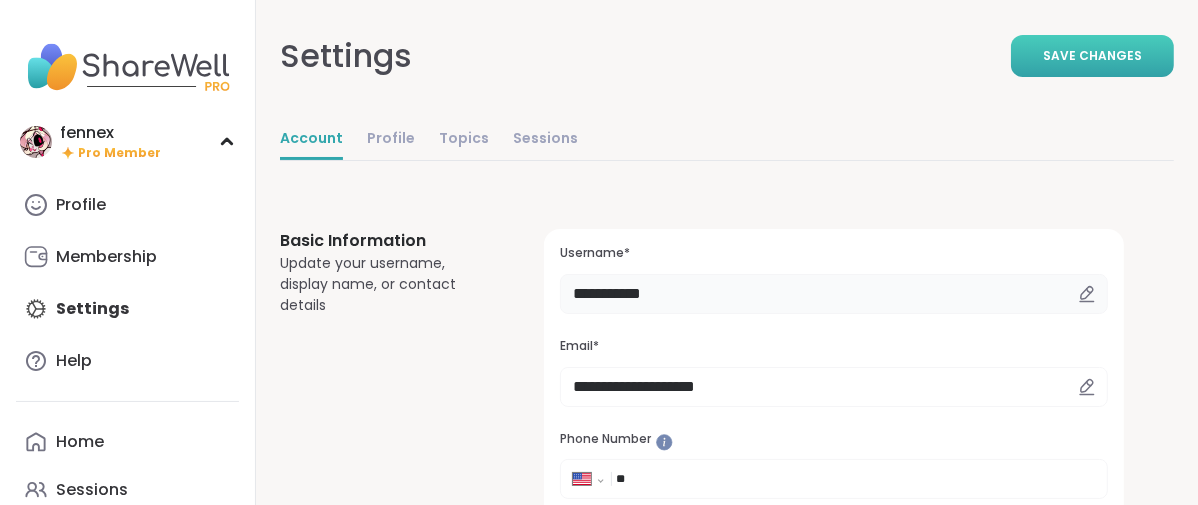 type on "**********" 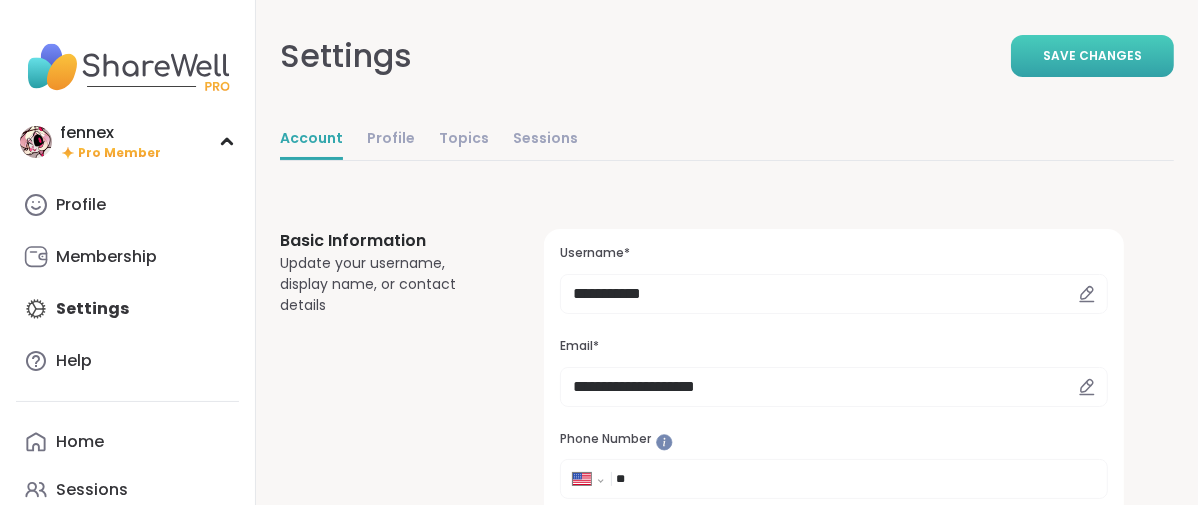 click on "Save Changes" at bounding box center [1092, 56] 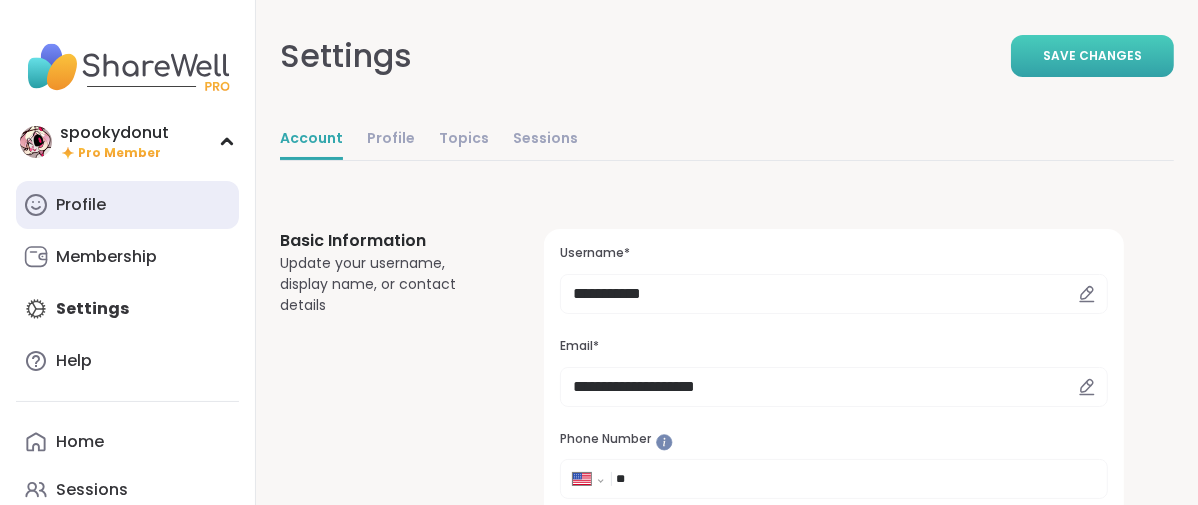 click on "Profile" at bounding box center [127, 205] 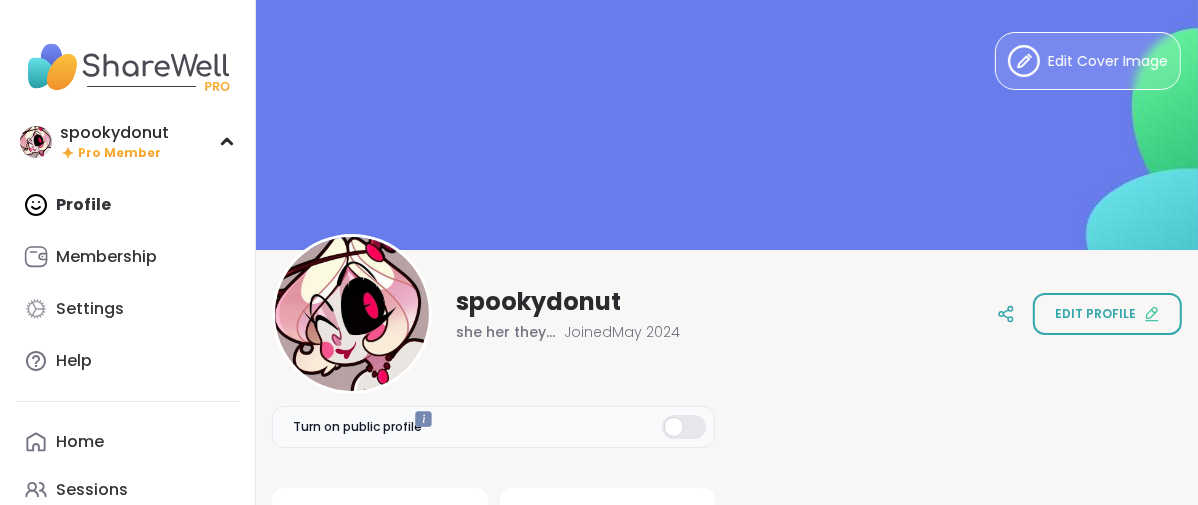 scroll, scrollTop: 0, scrollLeft: 0, axis: both 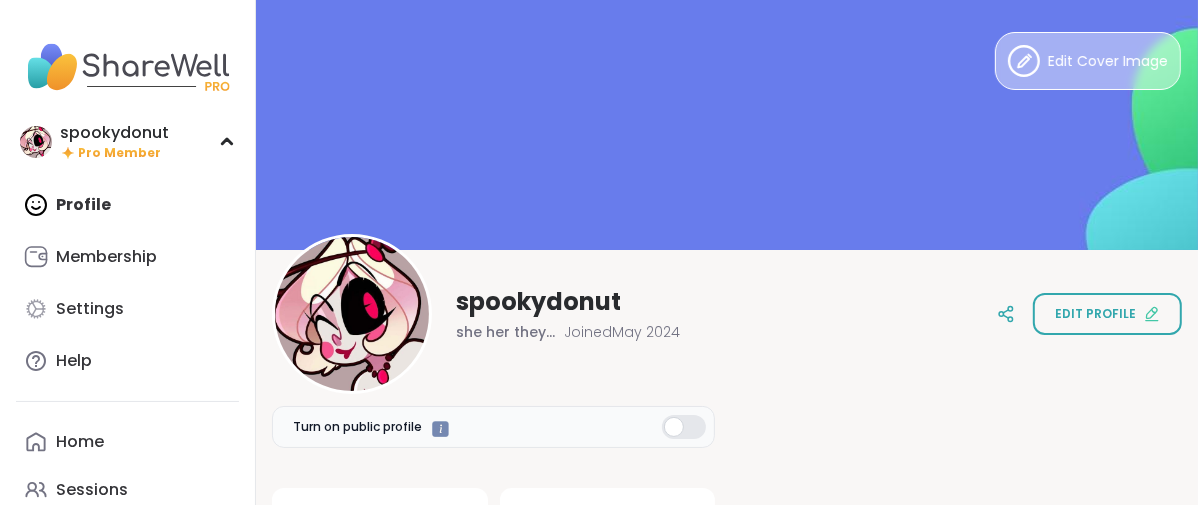 click 